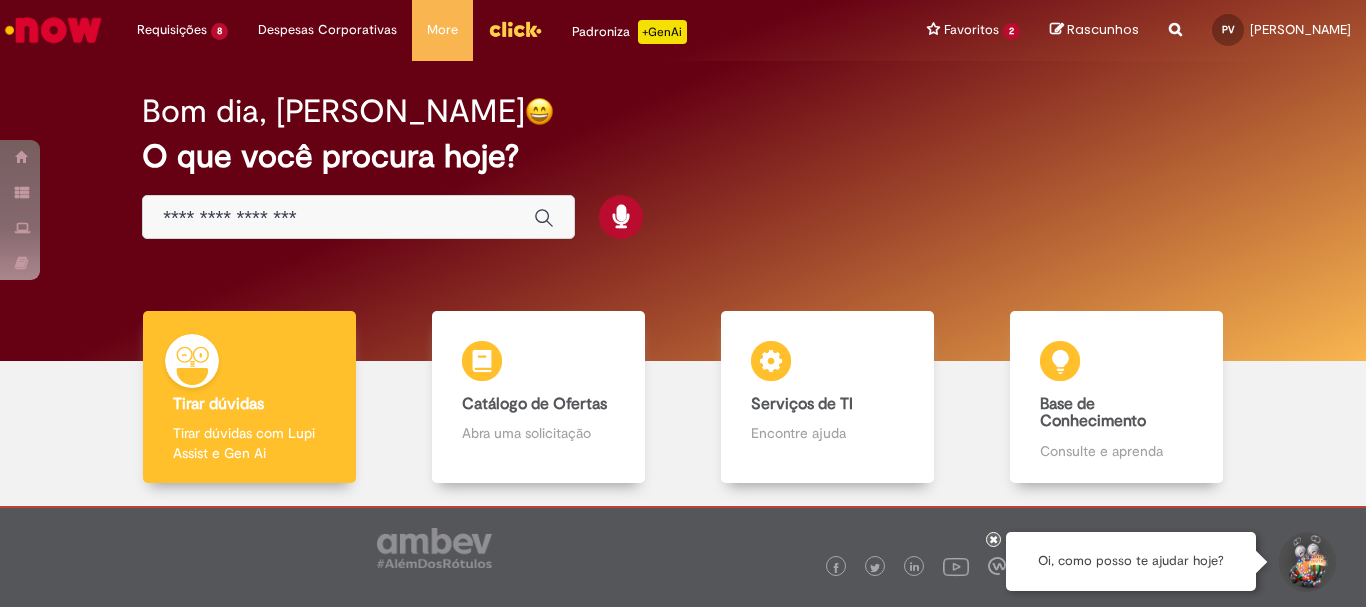 scroll, scrollTop: 0, scrollLeft: 0, axis: both 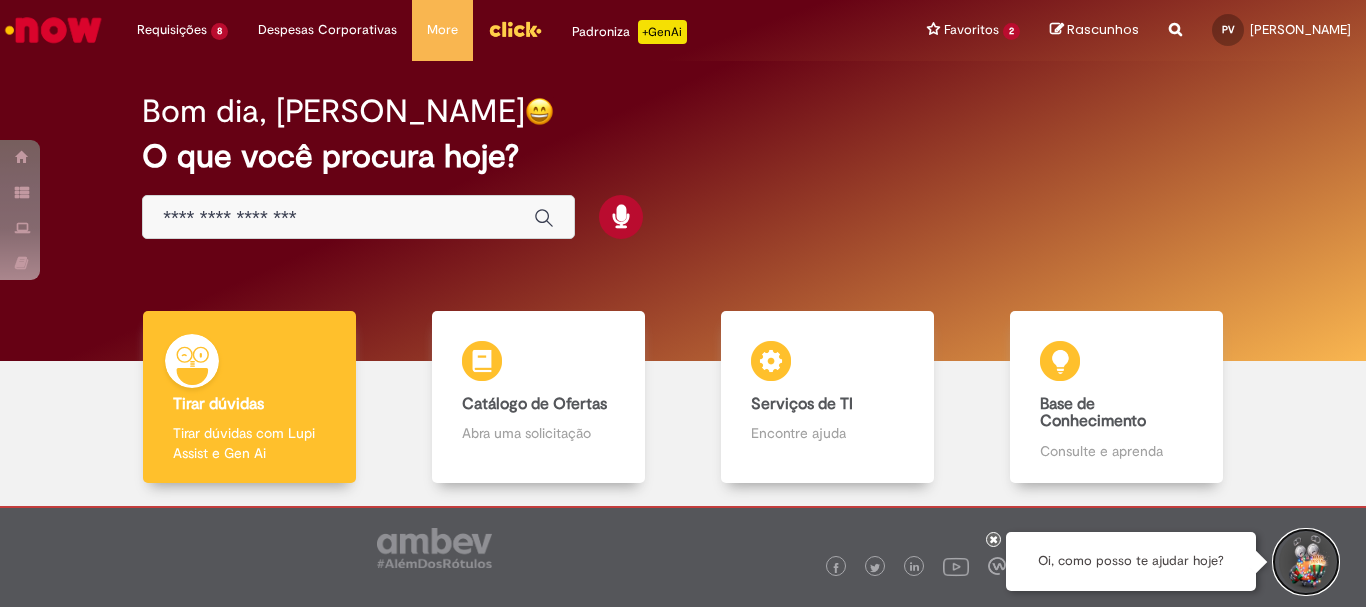 drag, startPoint x: 1305, startPoint y: 569, endPoint x: 1292, endPoint y: 556, distance: 18.384777 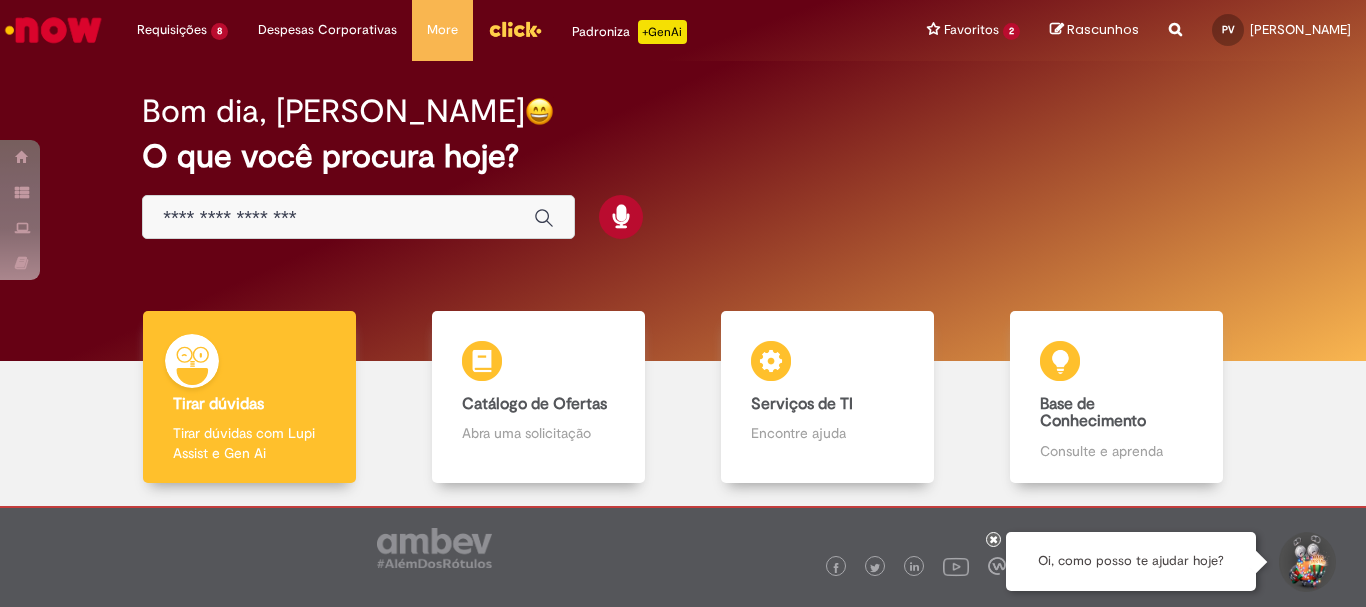 click at bounding box center (1306, 562) 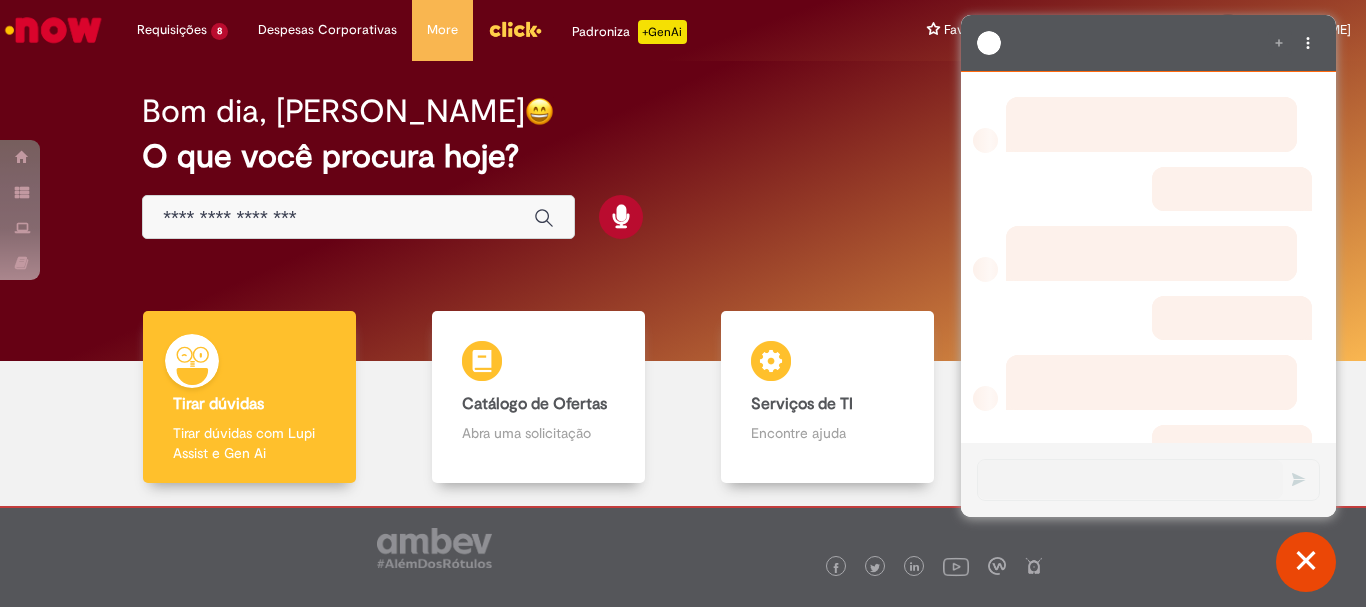 scroll, scrollTop: 0, scrollLeft: 0, axis: both 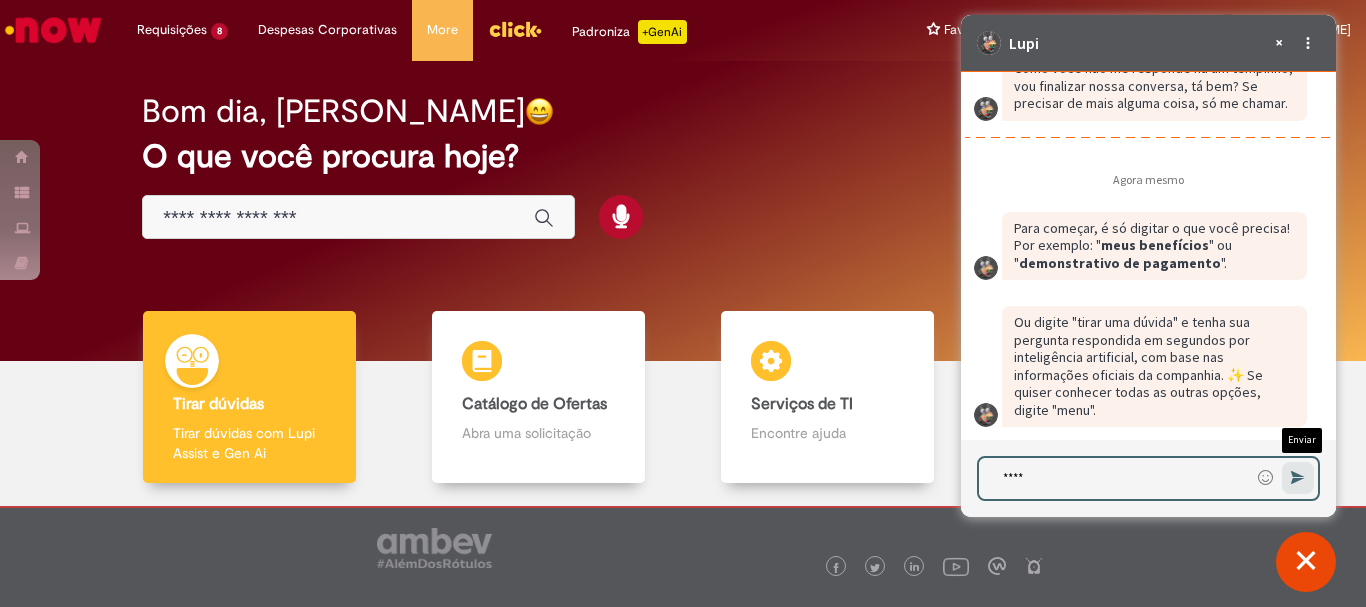type on "****" 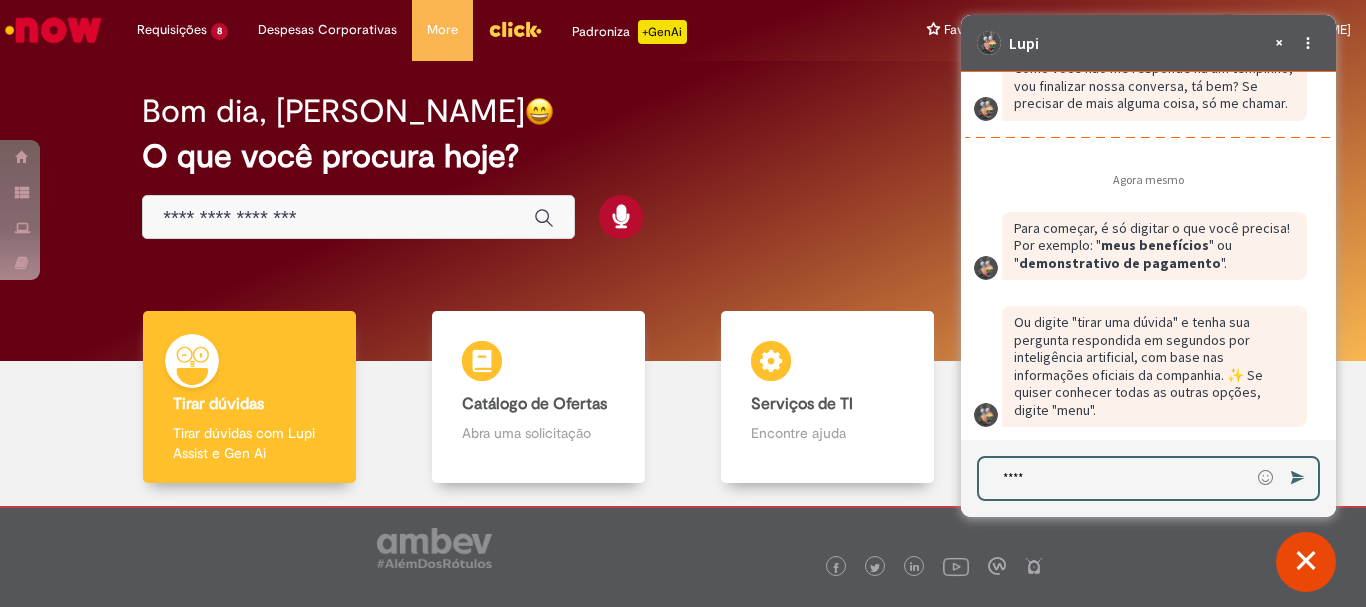 type 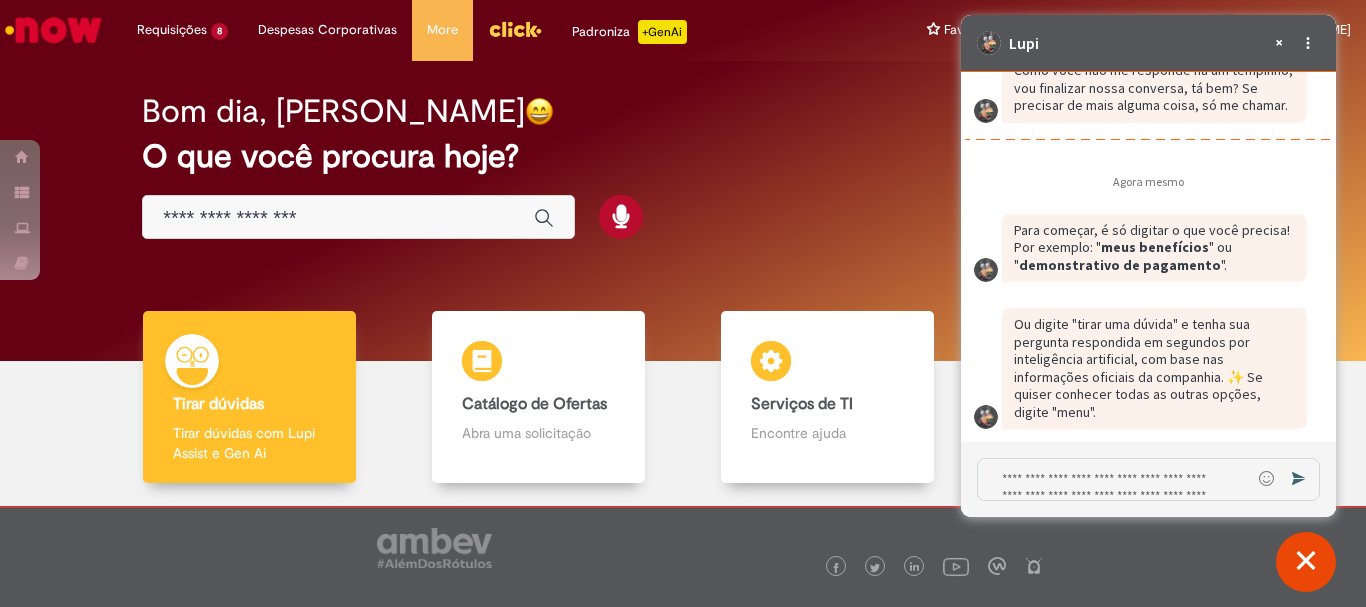 scroll, scrollTop: 3670, scrollLeft: 0, axis: vertical 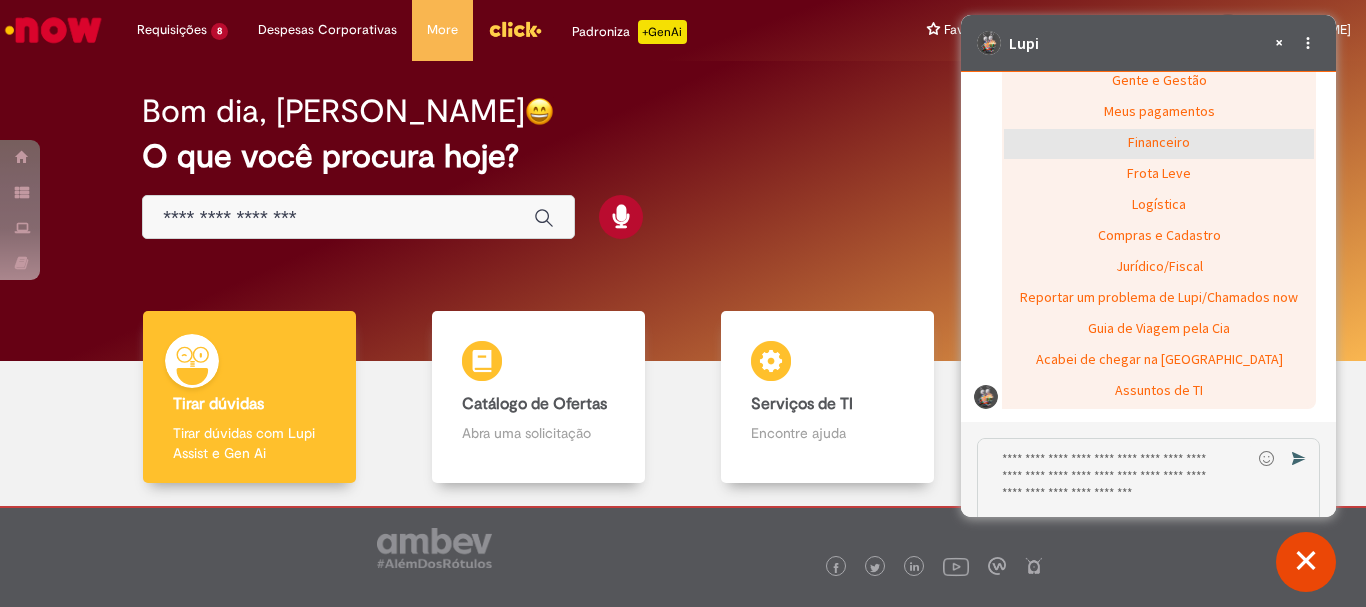 click on "Financeiro" 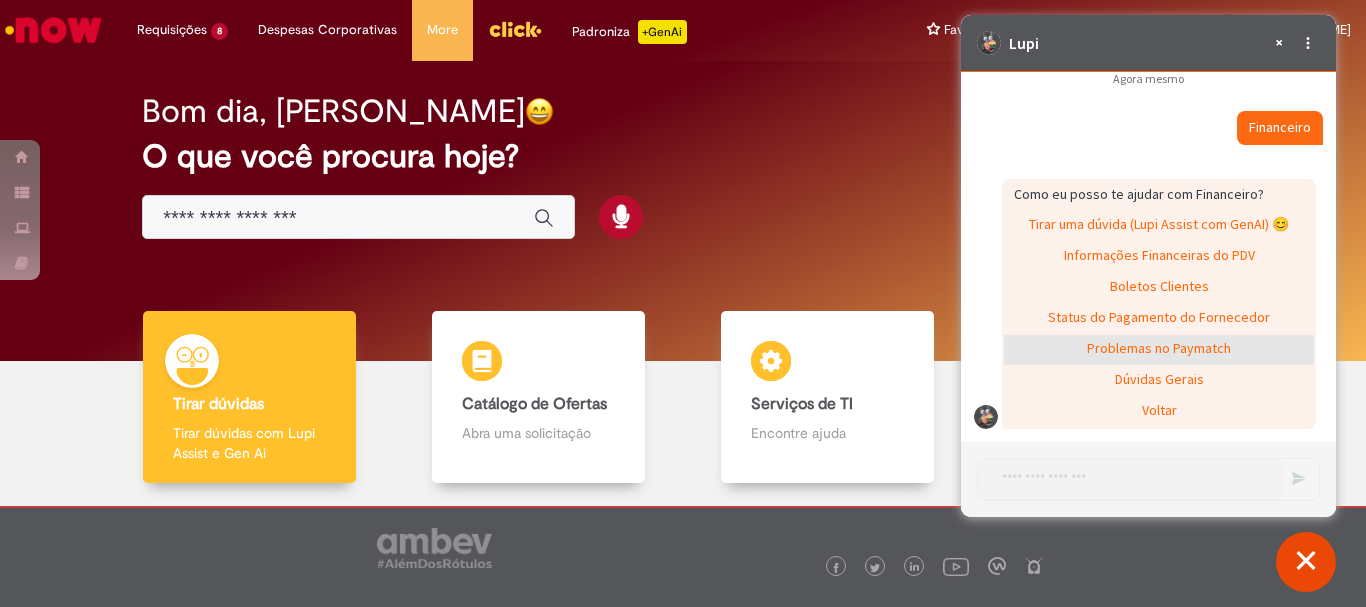 scroll, scrollTop: 4105, scrollLeft: 0, axis: vertical 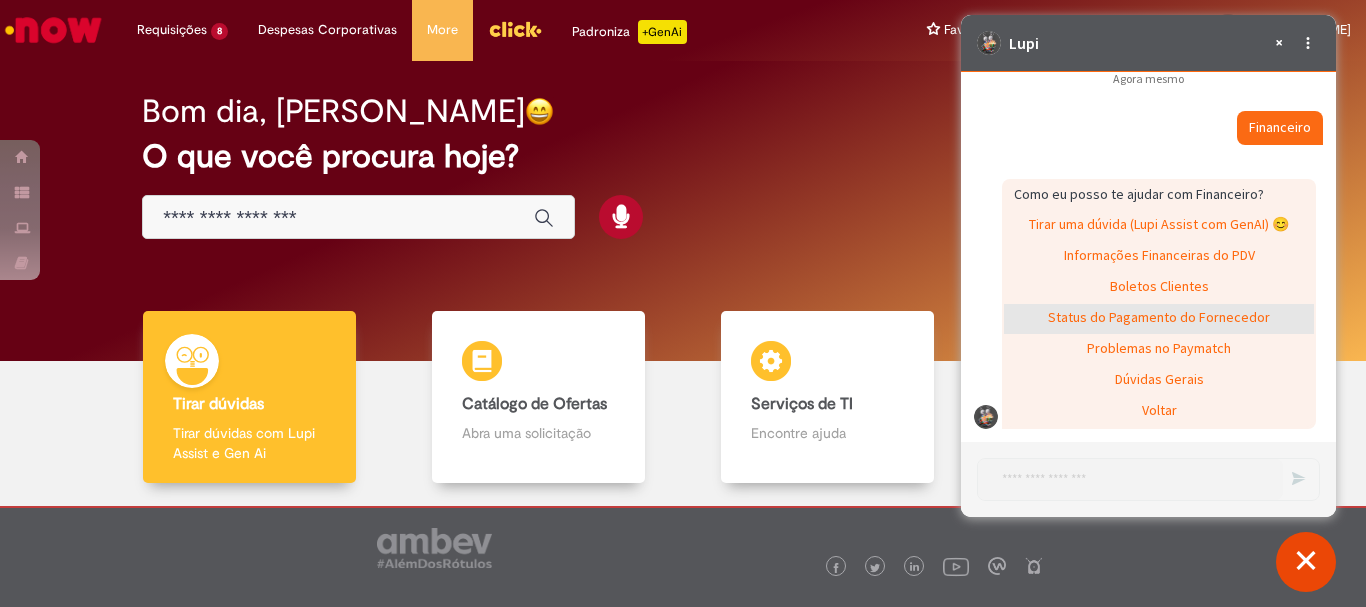click on "Status do Pagamento do Fornecedor" 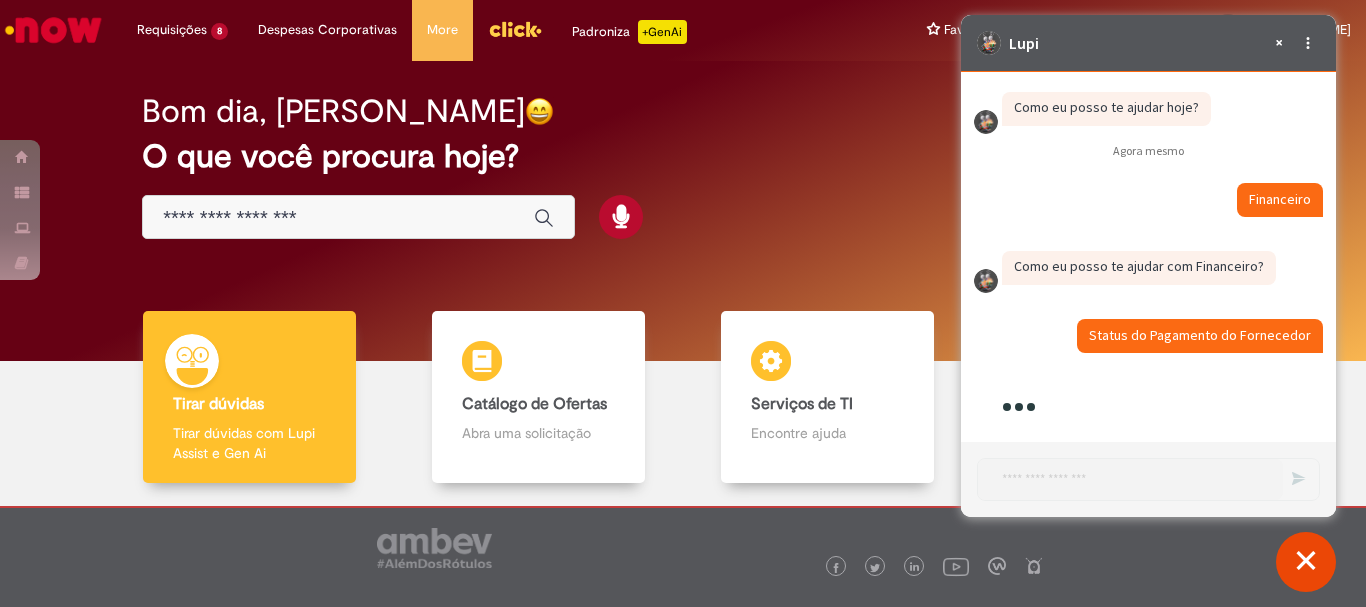 scroll, scrollTop: 4196, scrollLeft: 0, axis: vertical 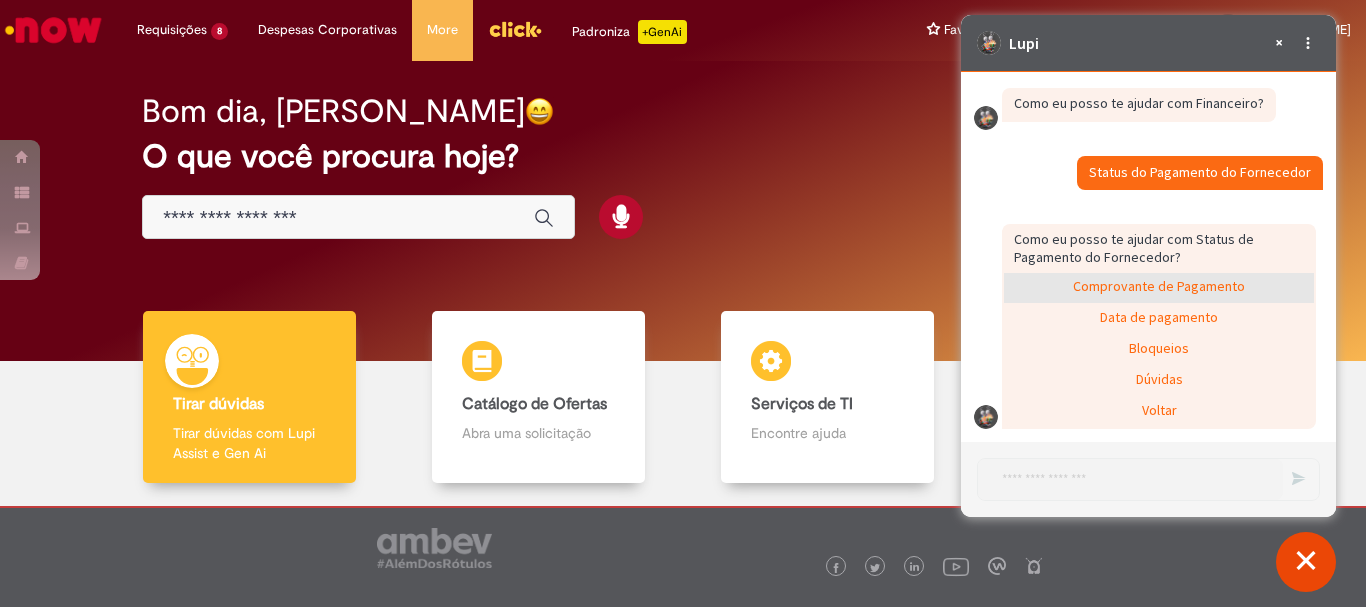 click on "Comprovante de Pagamento" 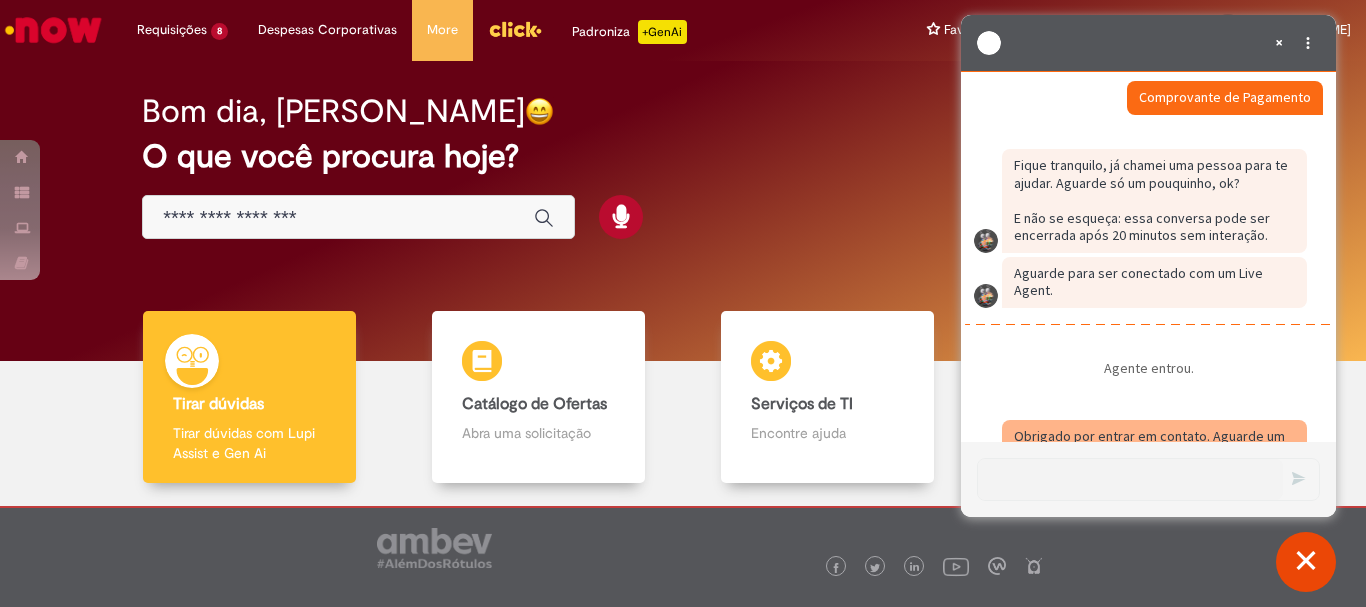 scroll, scrollTop: 4462, scrollLeft: 0, axis: vertical 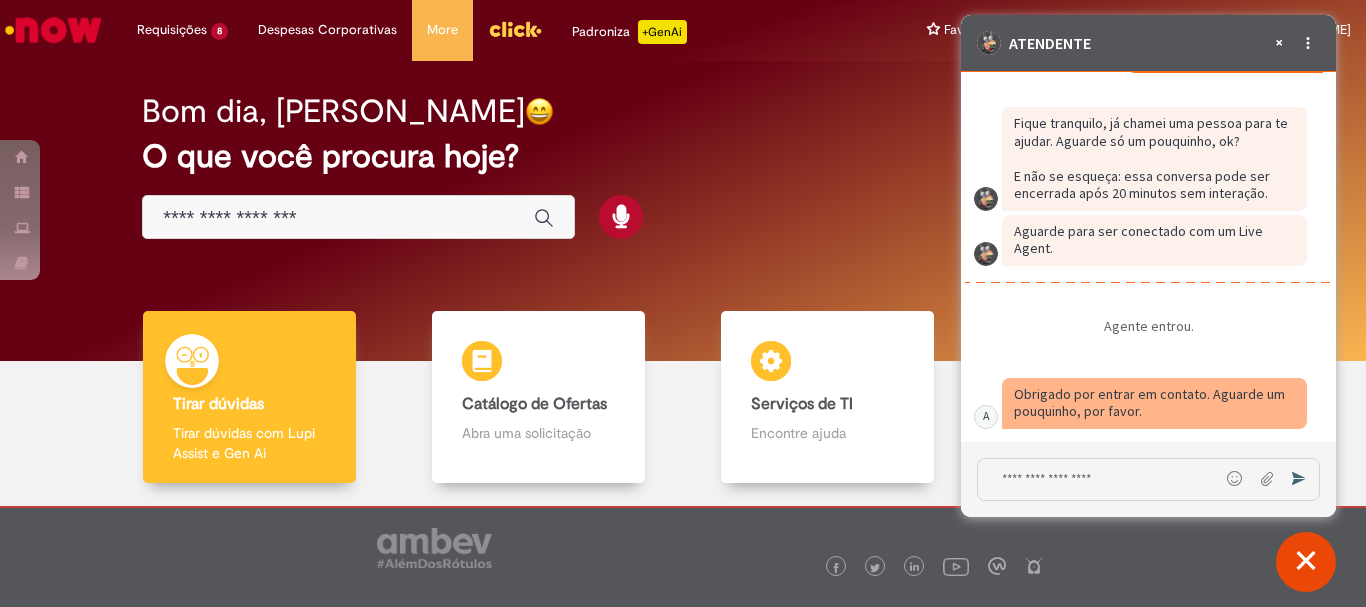 click at bounding box center [1098, 479] 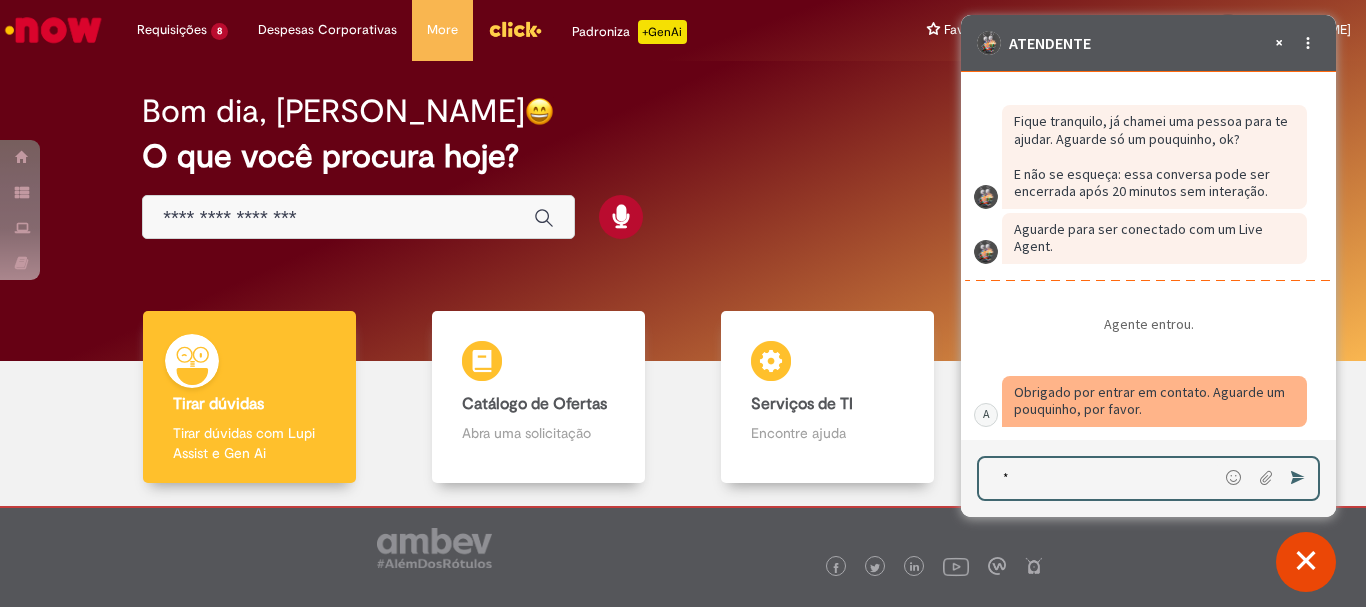 type on "**" 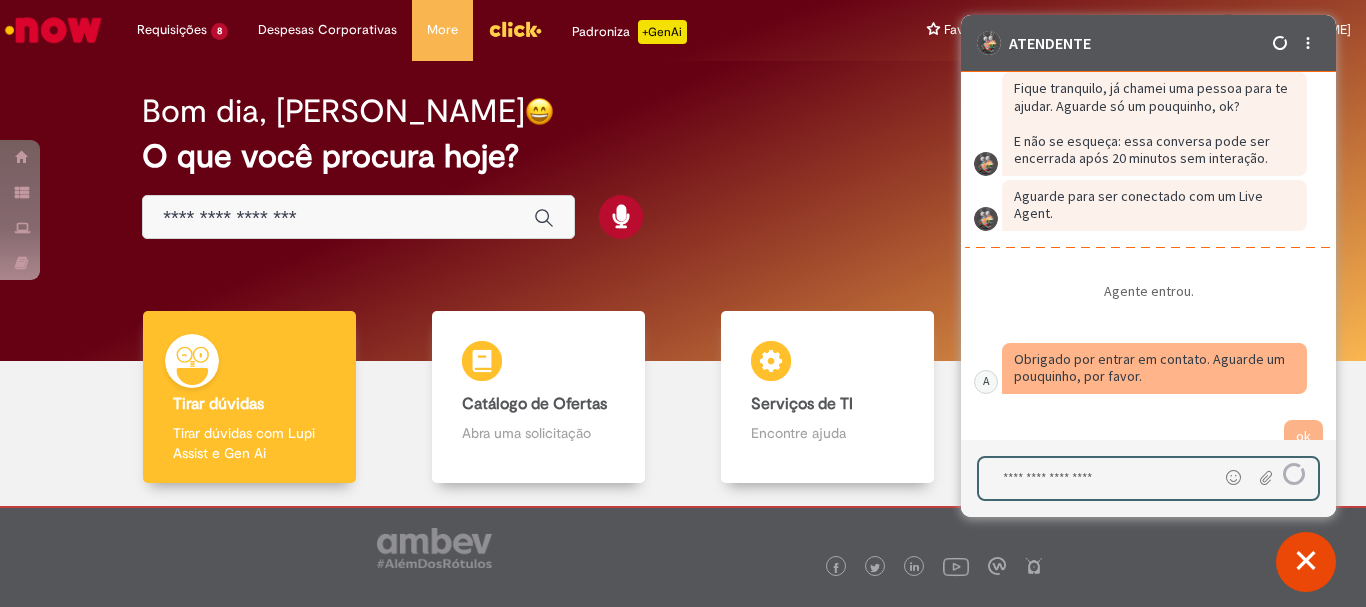 scroll, scrollTop: 4532, scrollLeft: 0, axis: vertical 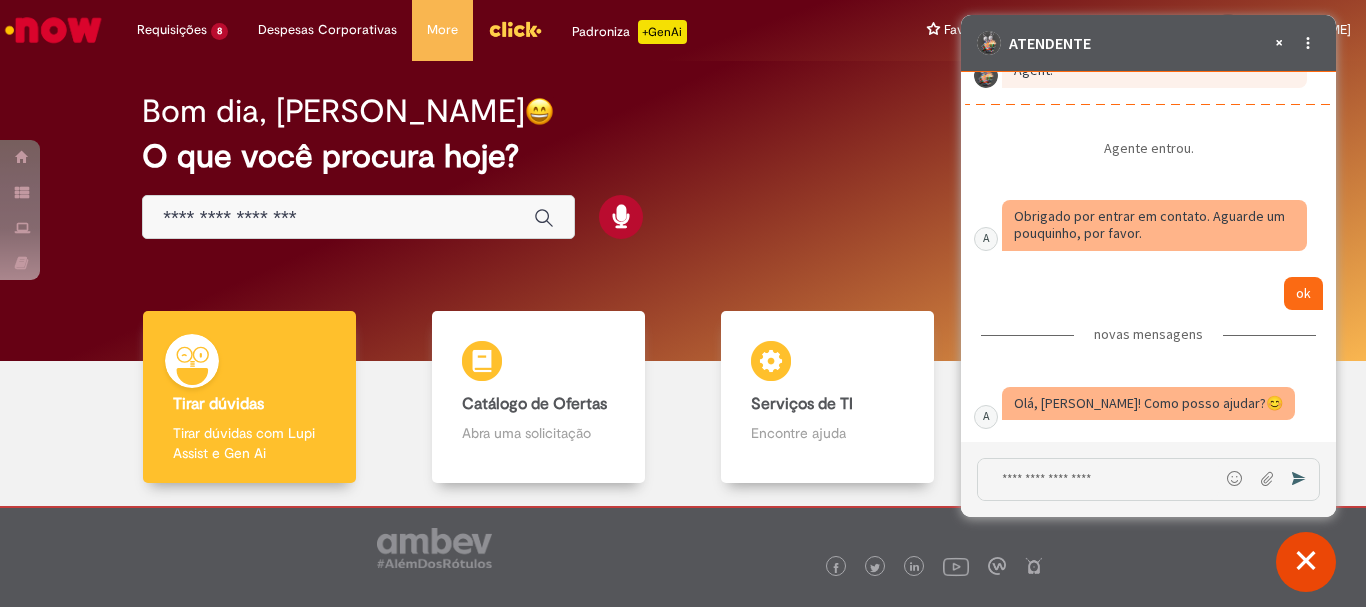click at bounding box center [1098, 479] 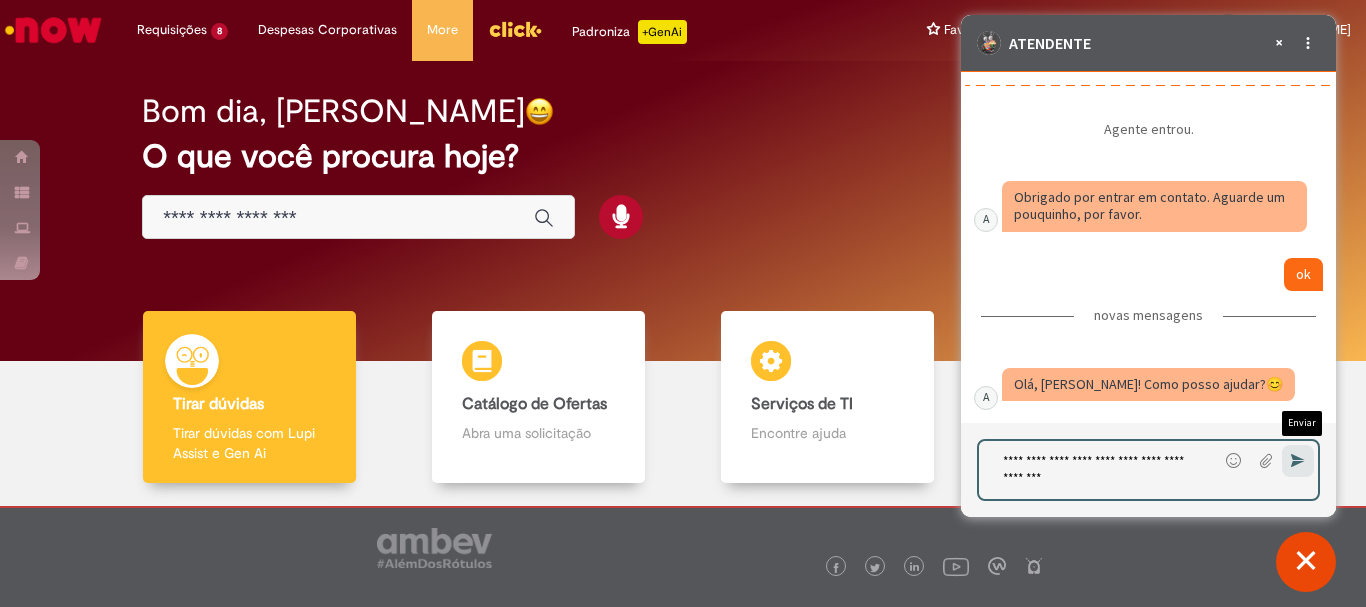 type on "**********" 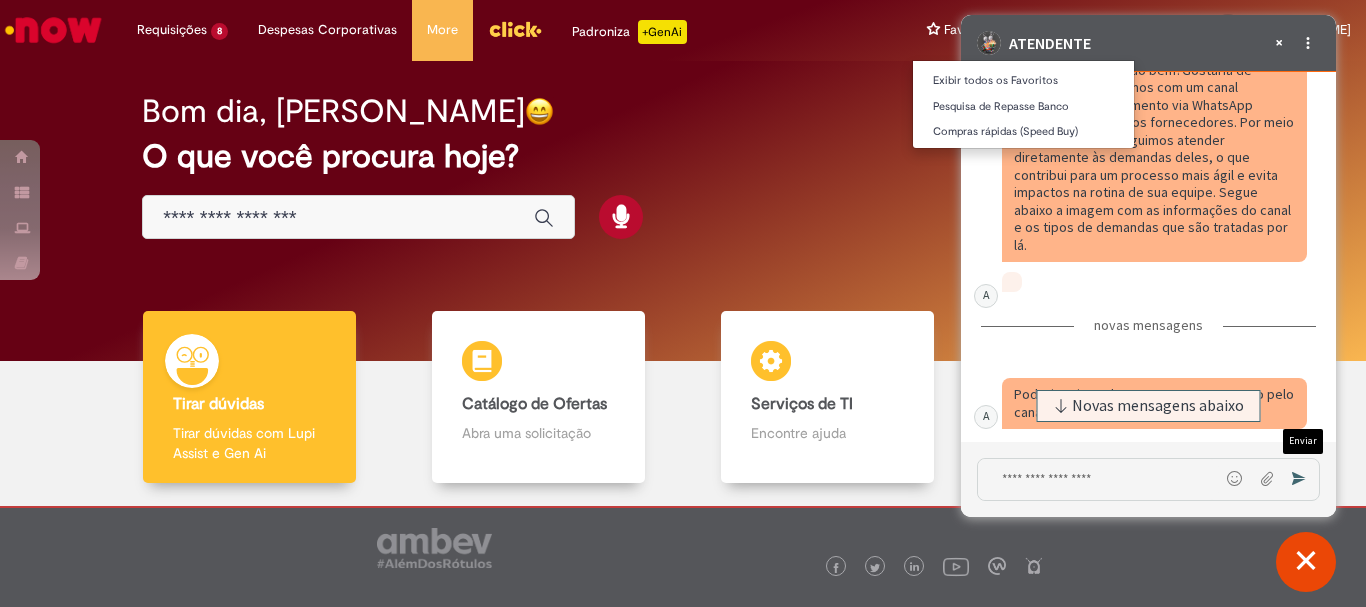 scroll, scrollTop: 5445, scrollLeft: 0, axis: vertical 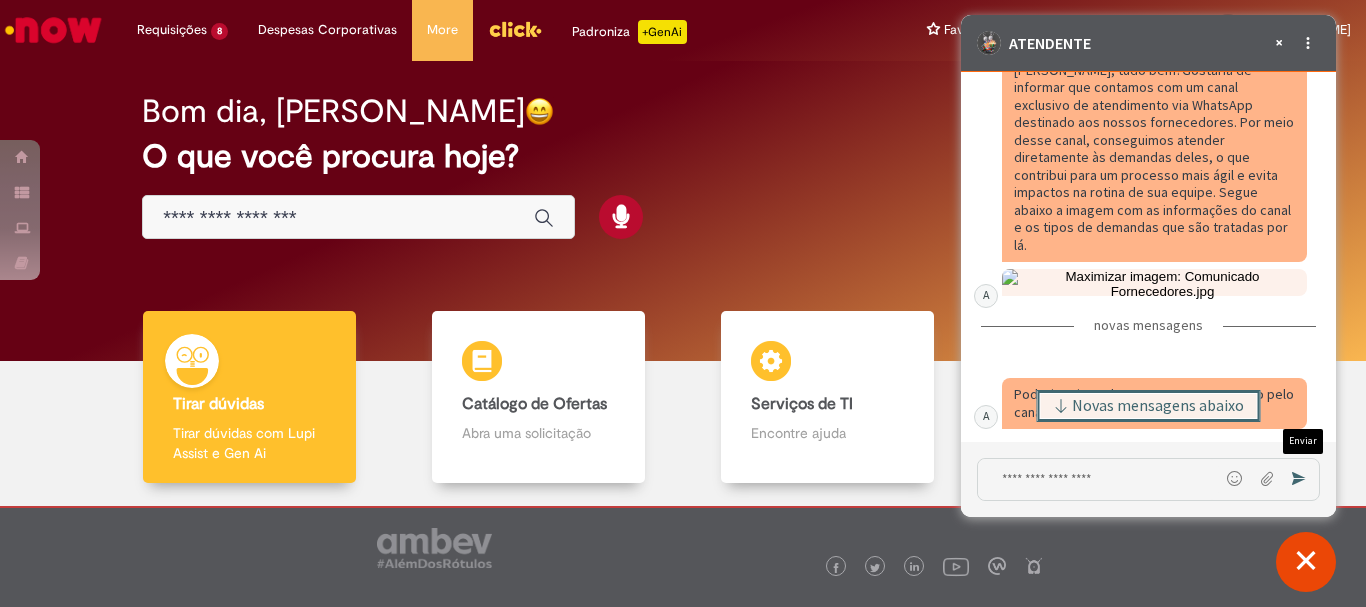 click on "Novas mensagens abaixo" at bounding box center [1158, 406] 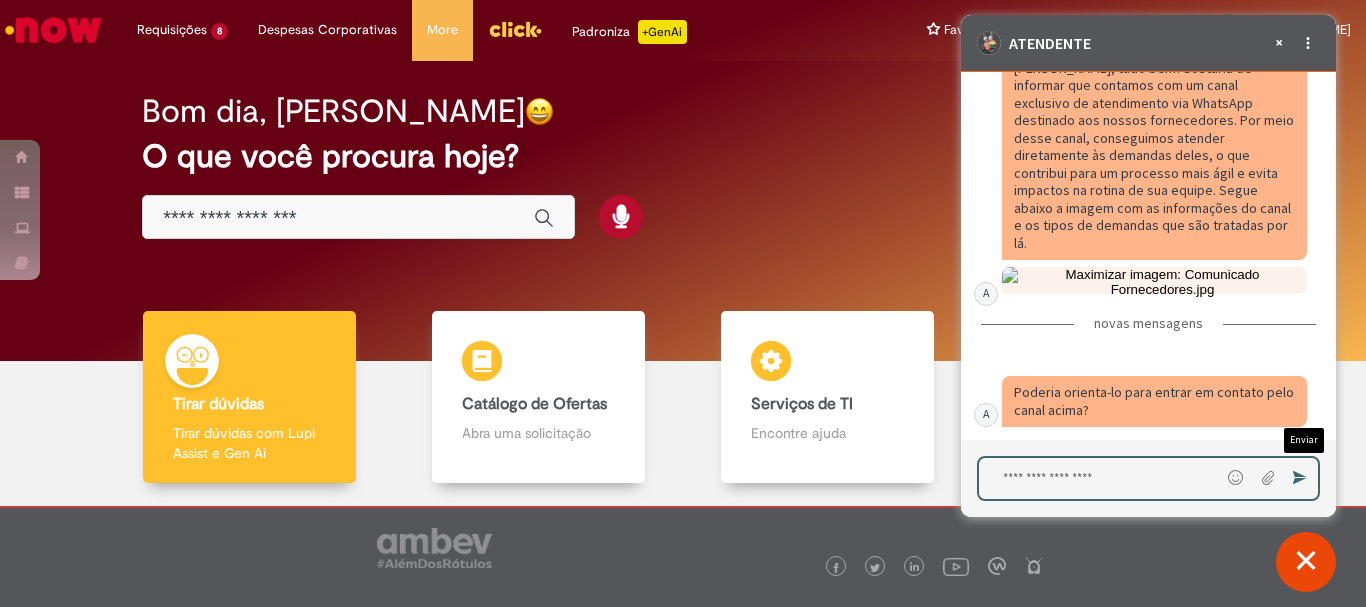 click at bounding box center (1099, 478) 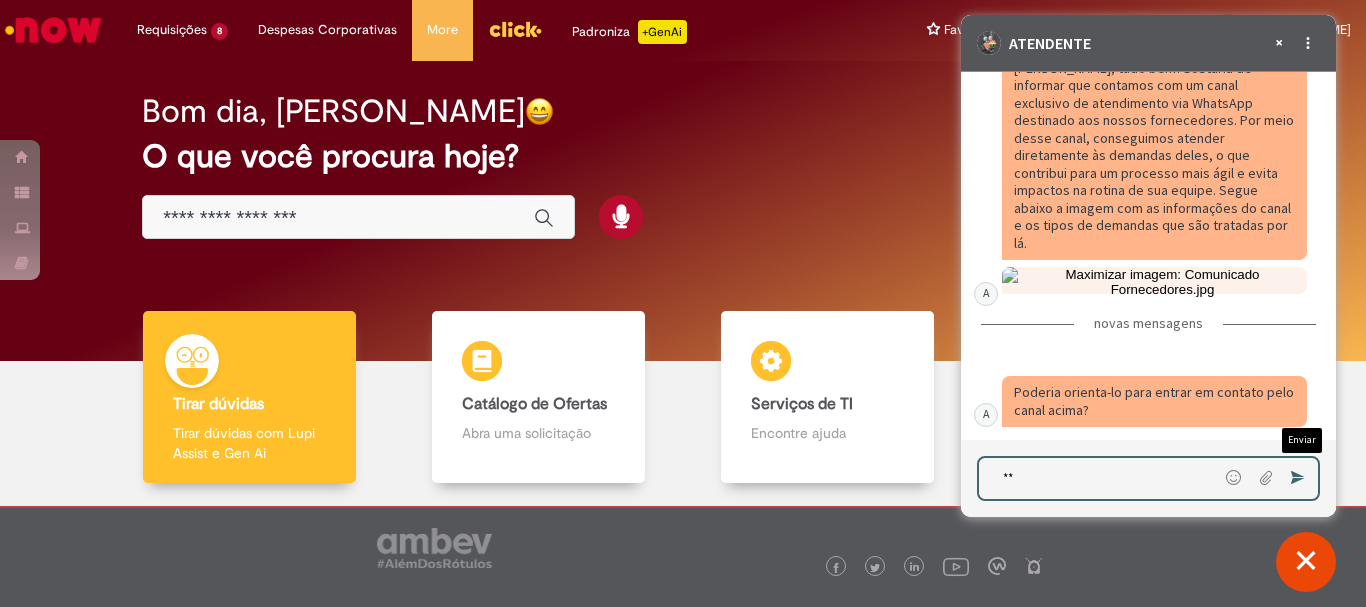 type on "*" 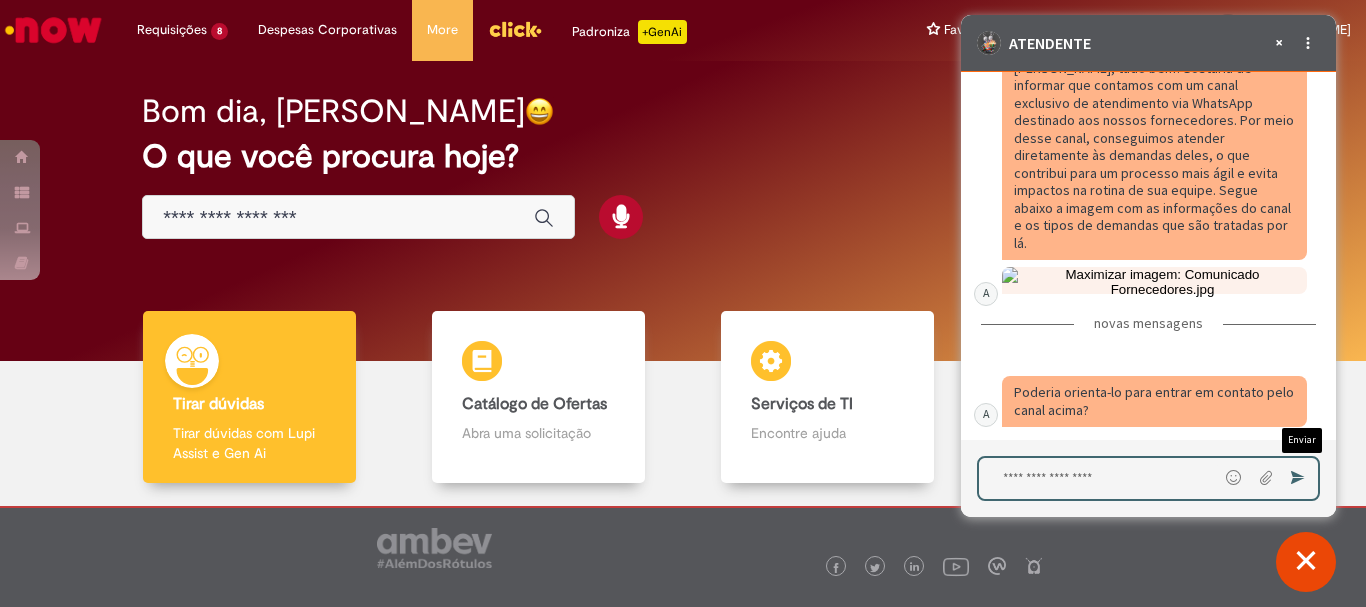type on "*" 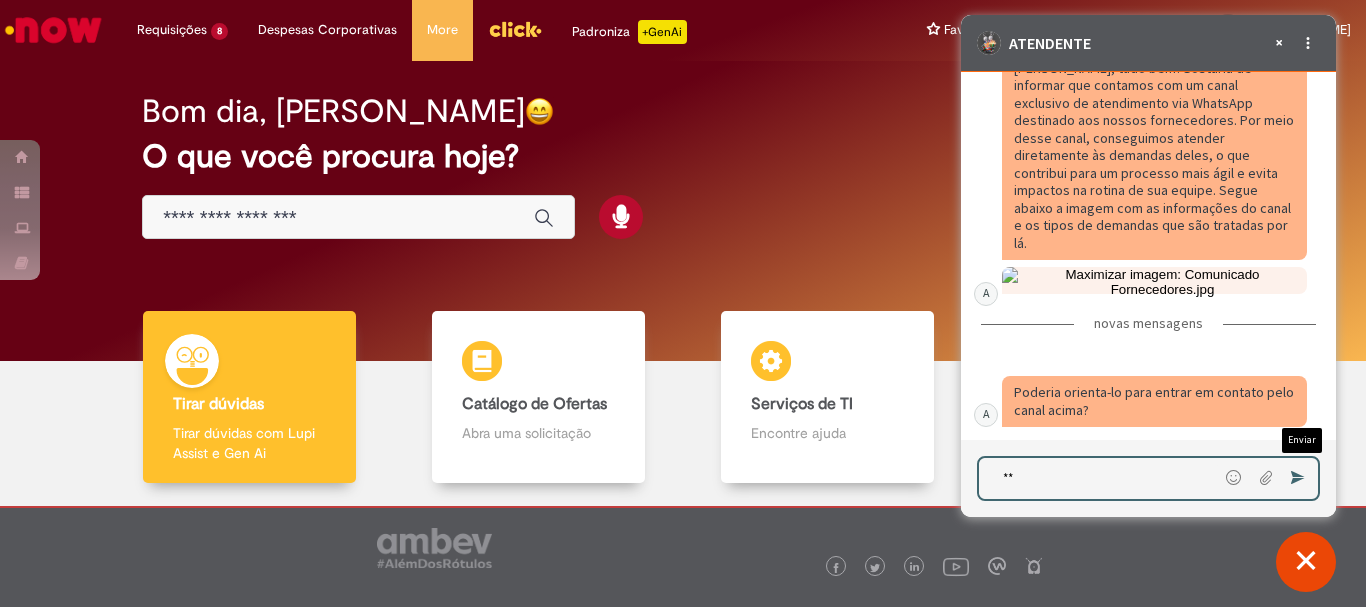 type on "*" 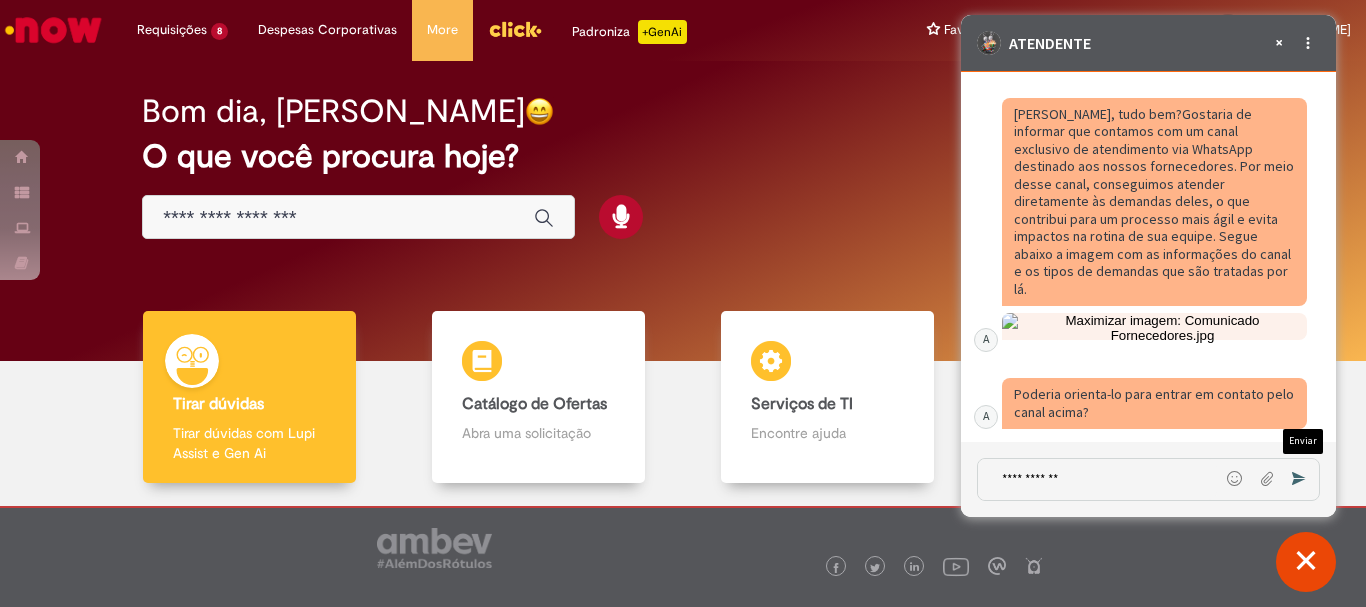 scroll, scrollTop: 5403, scrollLeft: 0, axis: vertical 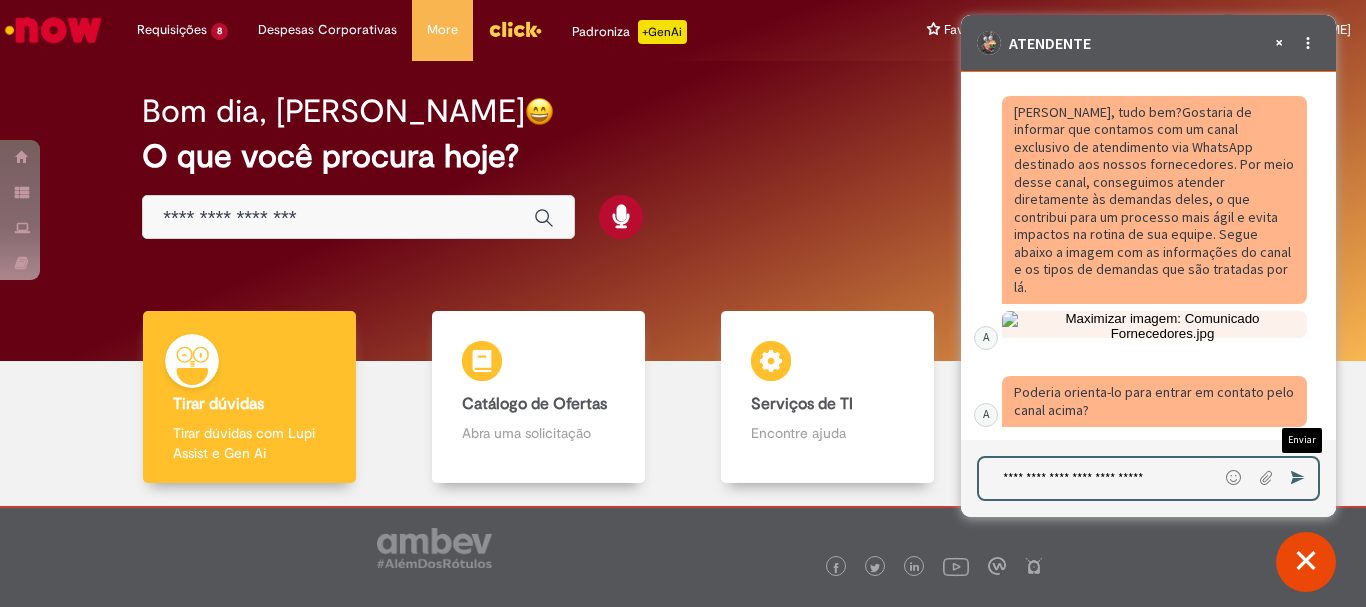 paste 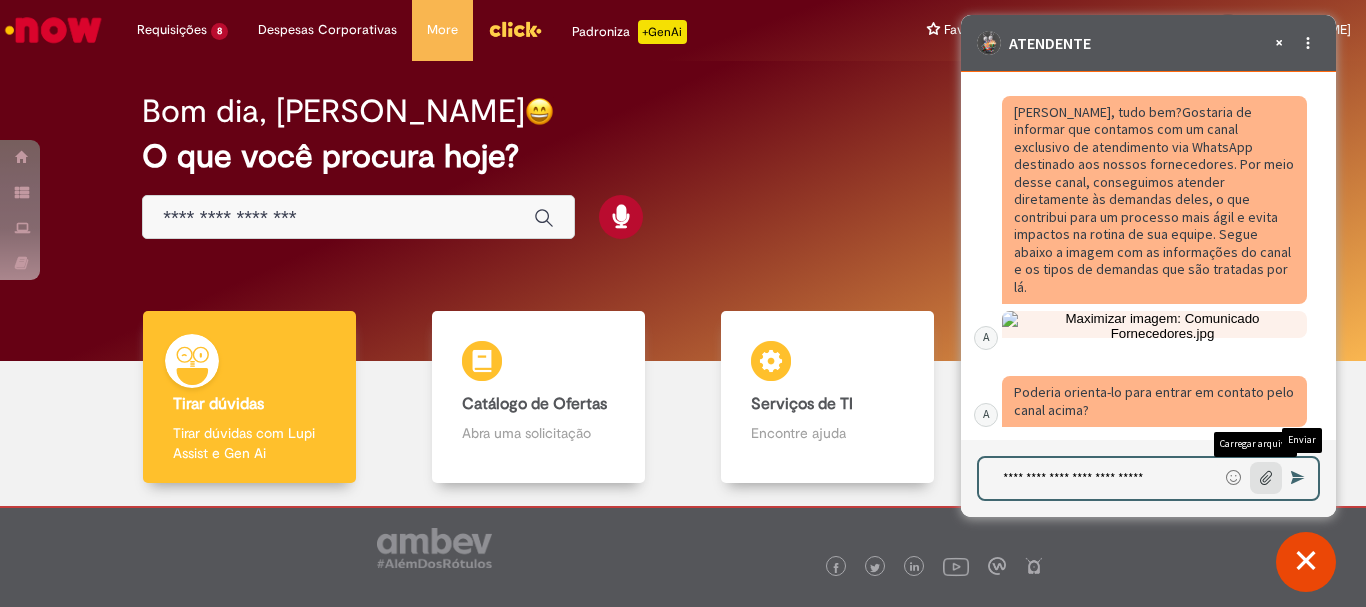 type on "**********" 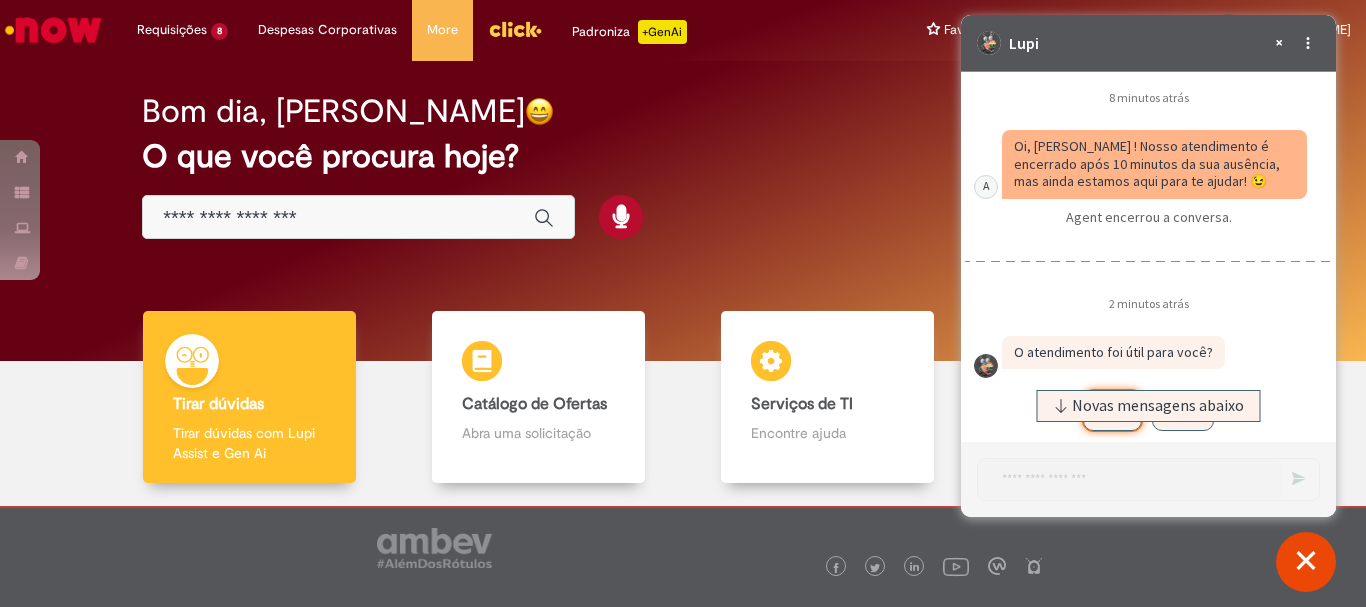scroll, scrollTop: 5805, scrollLeft: 0, axis: vertical 